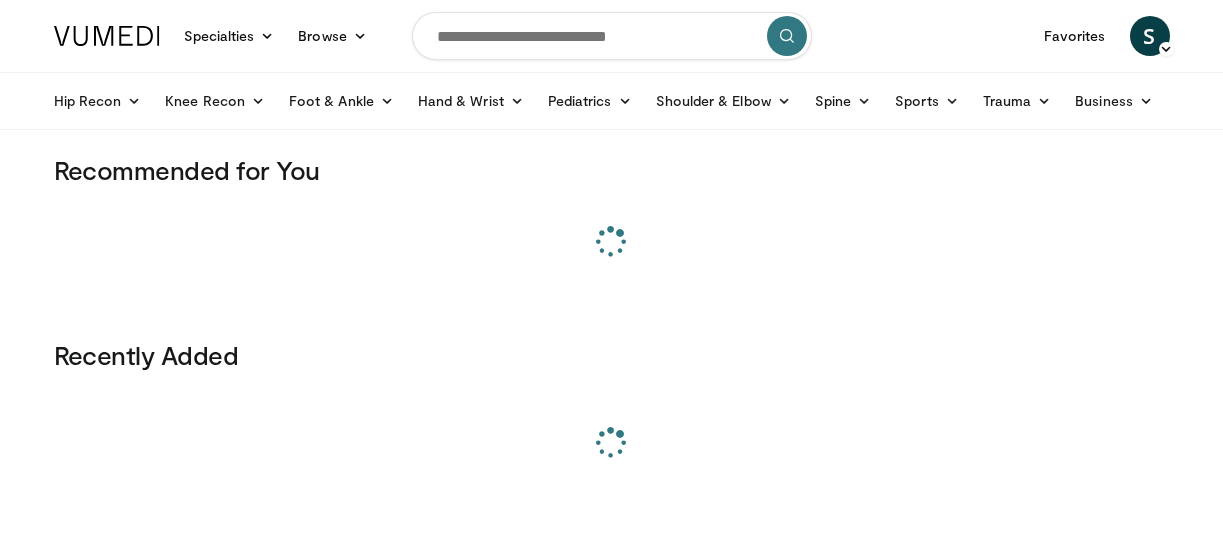 scroll, scrollTop: 0, scrollLeft: 0, axis: both 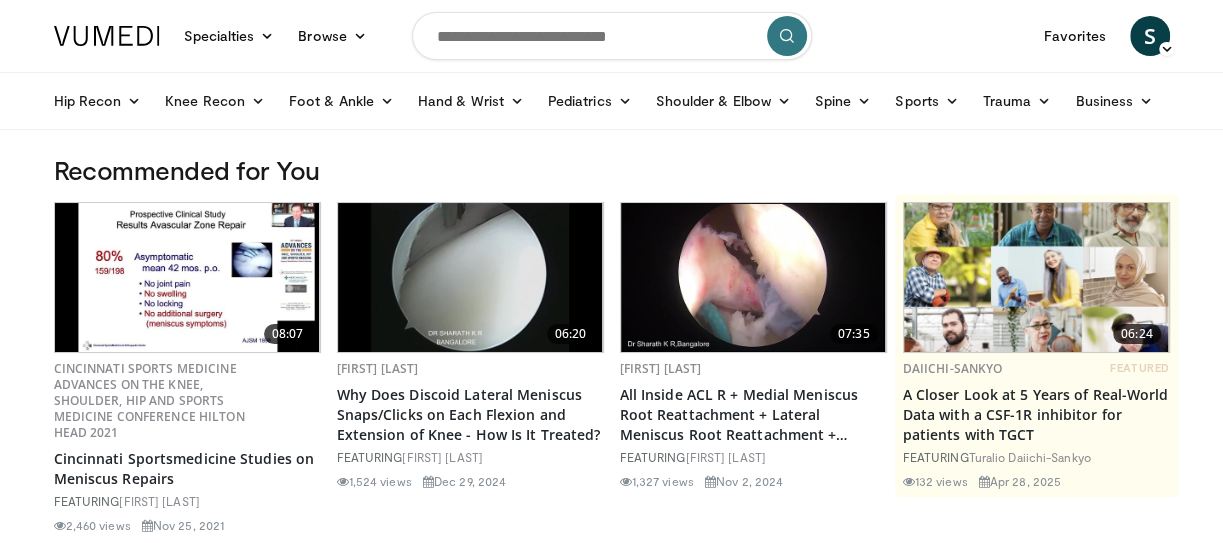 click at bounding box center (187, 277) 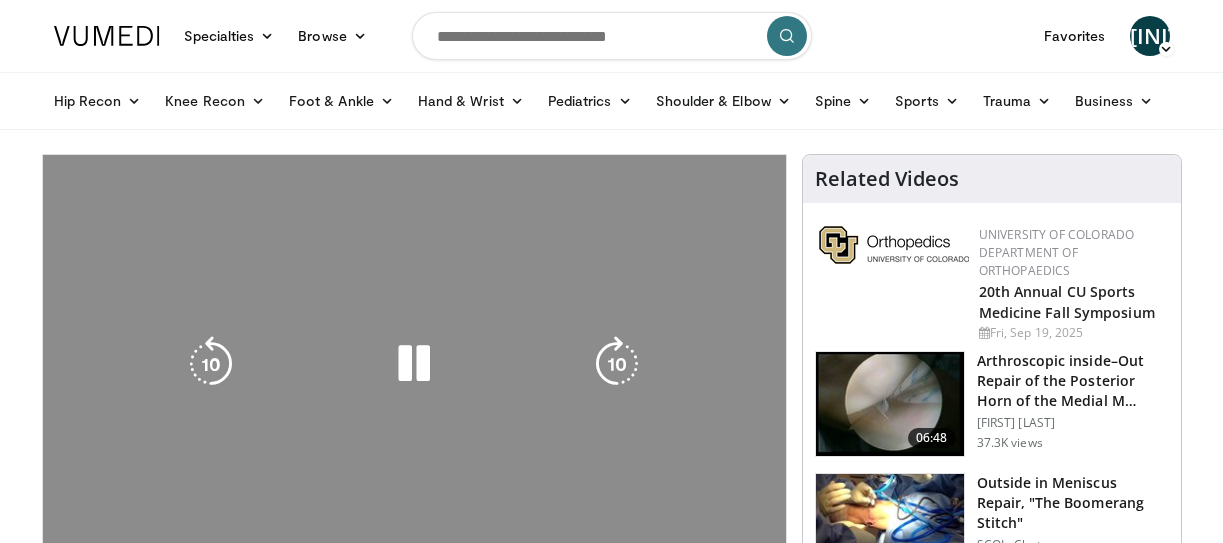 scroll, scrollTop: 0, scrollLeft: 0, axis: both 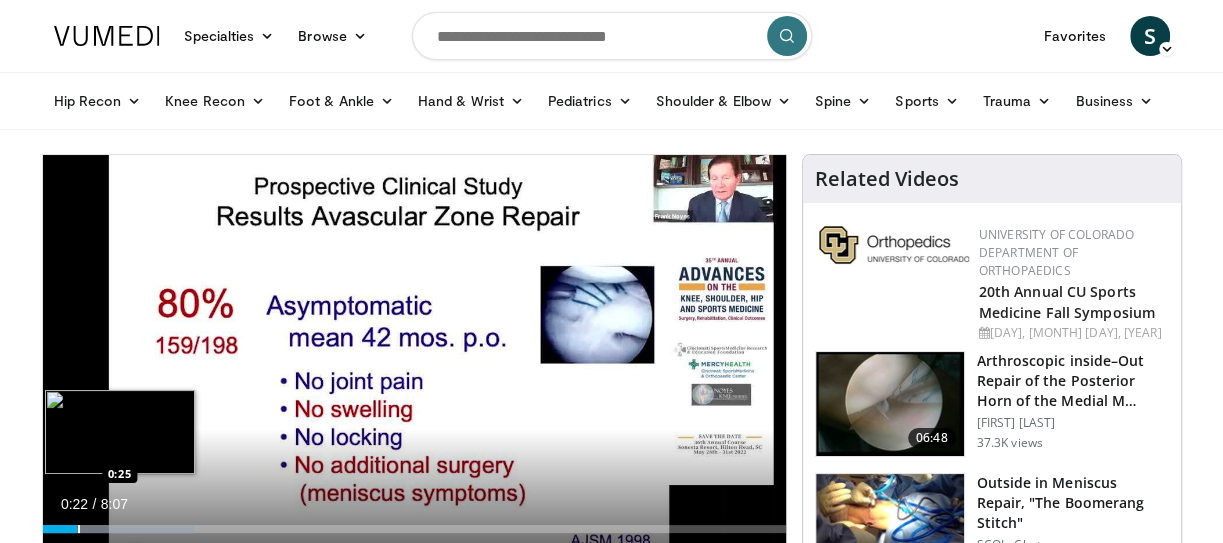 drag, startPoint x: 76, startPoint y: 530, endPoint x: 52, endPoint y: 525, distance: 24.5153 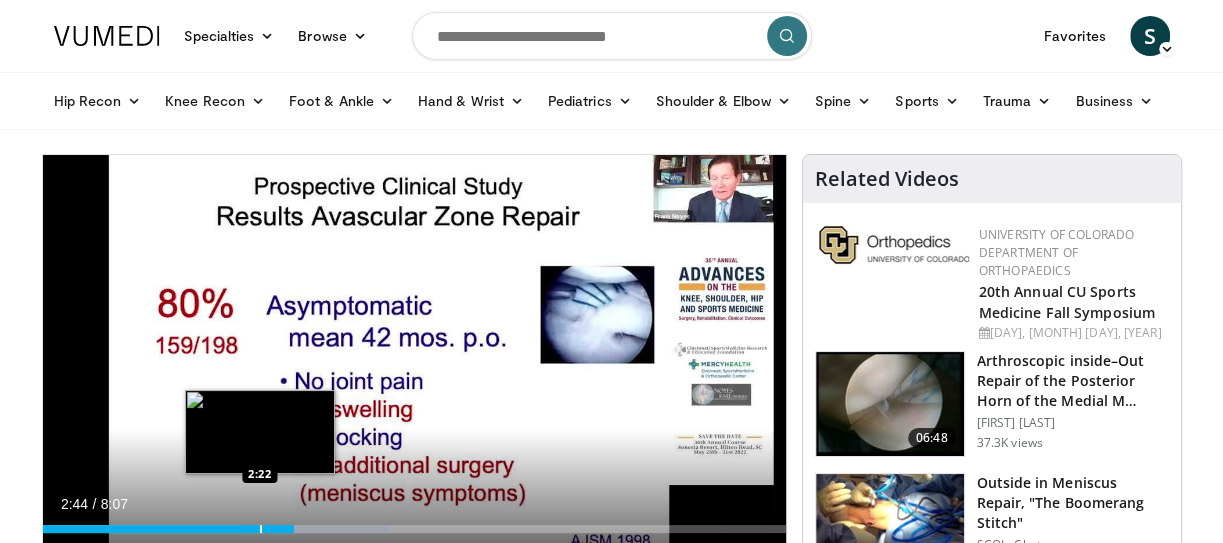 click on "Loaded :  46.81% 2:45 2:22" at bounding box center (414, 523) 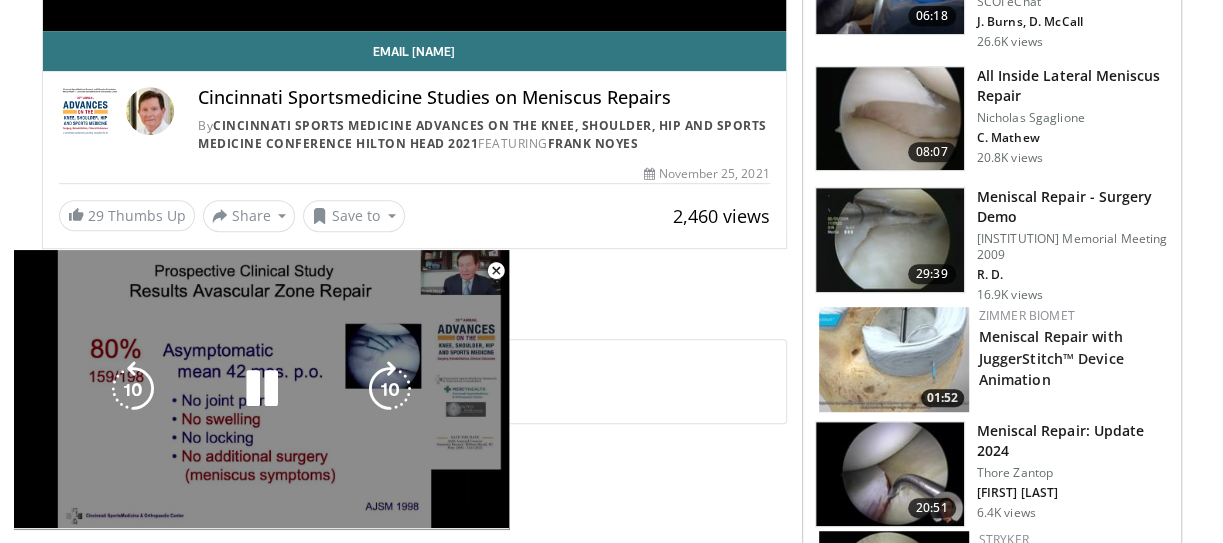 scroll, scrollTop: 545, scrollLeft: 0, axis: vertical 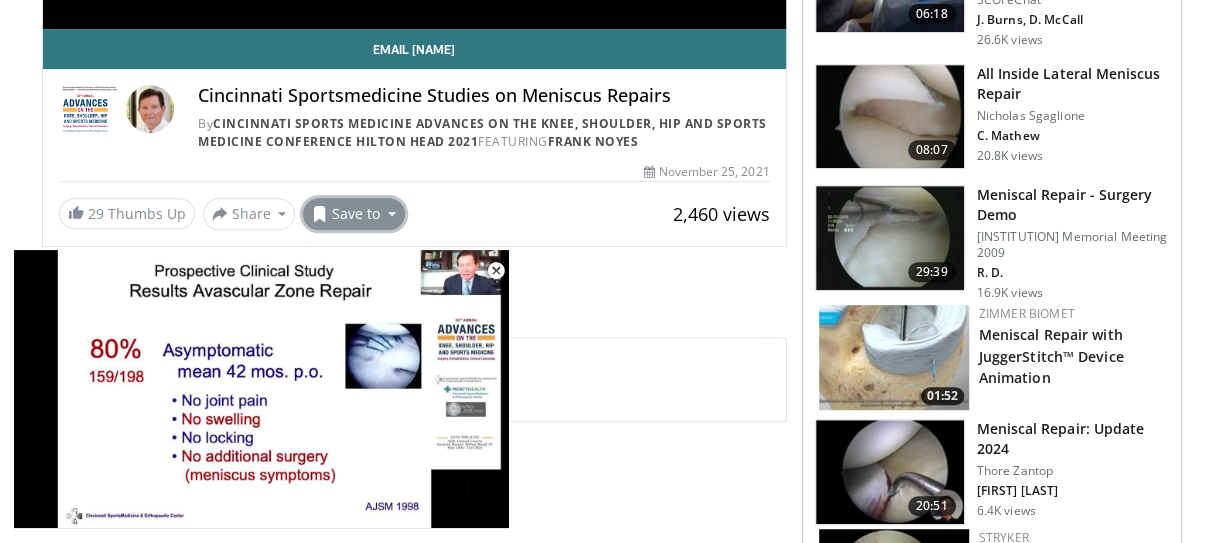 click on "Save to" at bounding box center (354, 214) 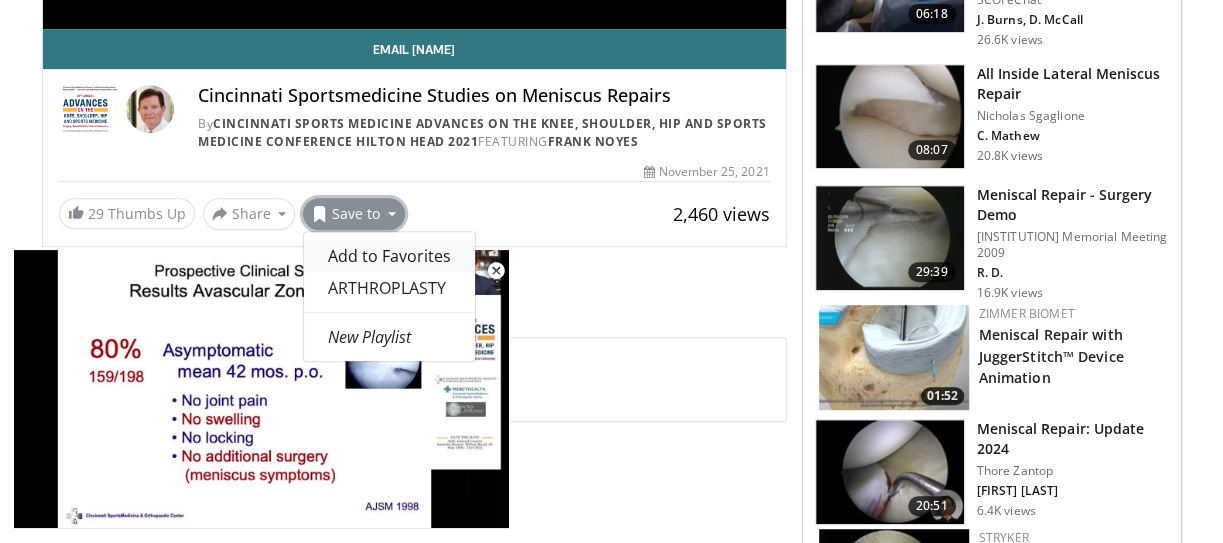 click on "Add to Favorites" at bounding box center [389, 256] 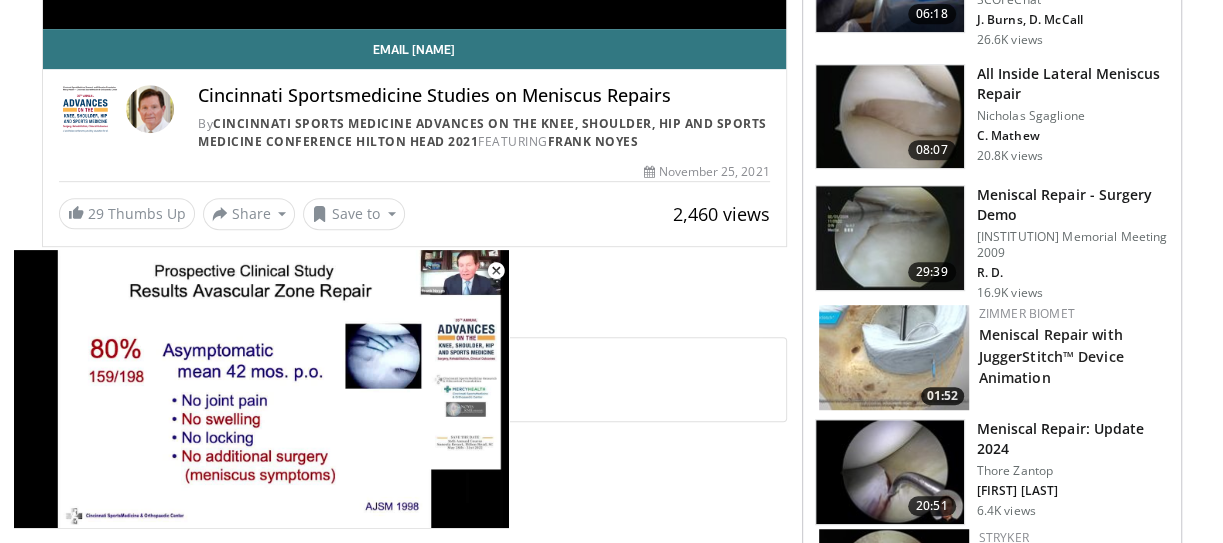 scroll, scrollTop: 611, scrollLeft: 0, axis: vertical 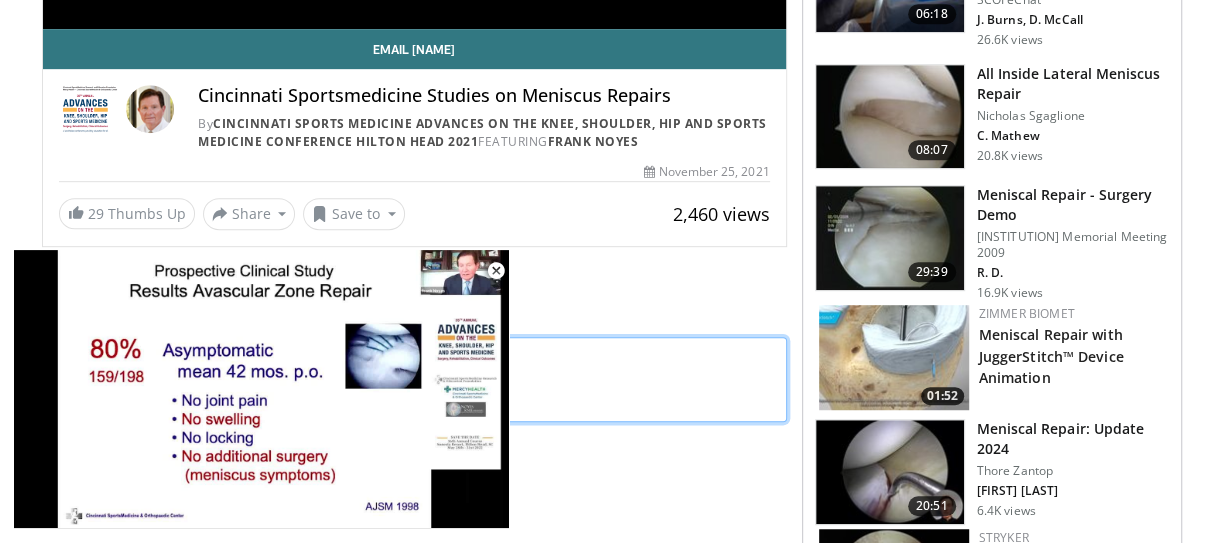 click at bounding box center (444, 380) 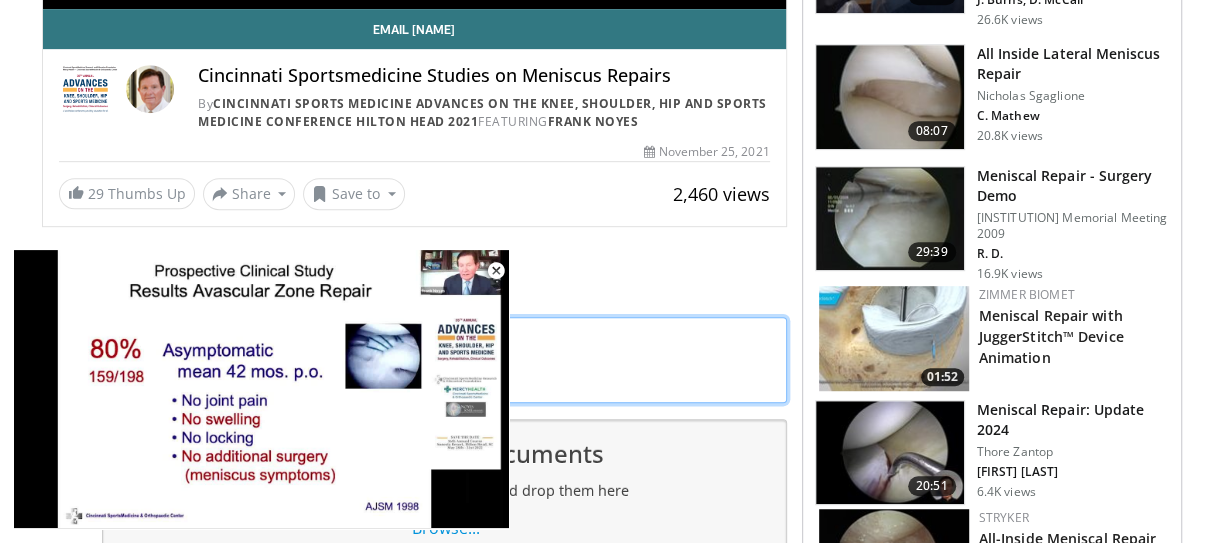 scroll, scrollTop: 545, scrollLeft: 0, axis: vertical 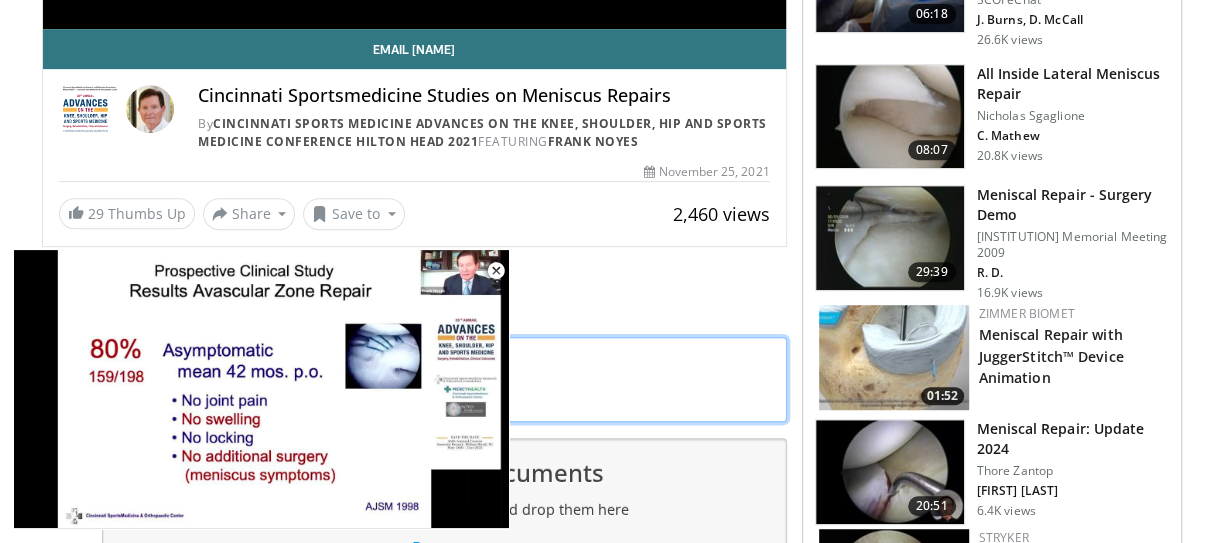 type 